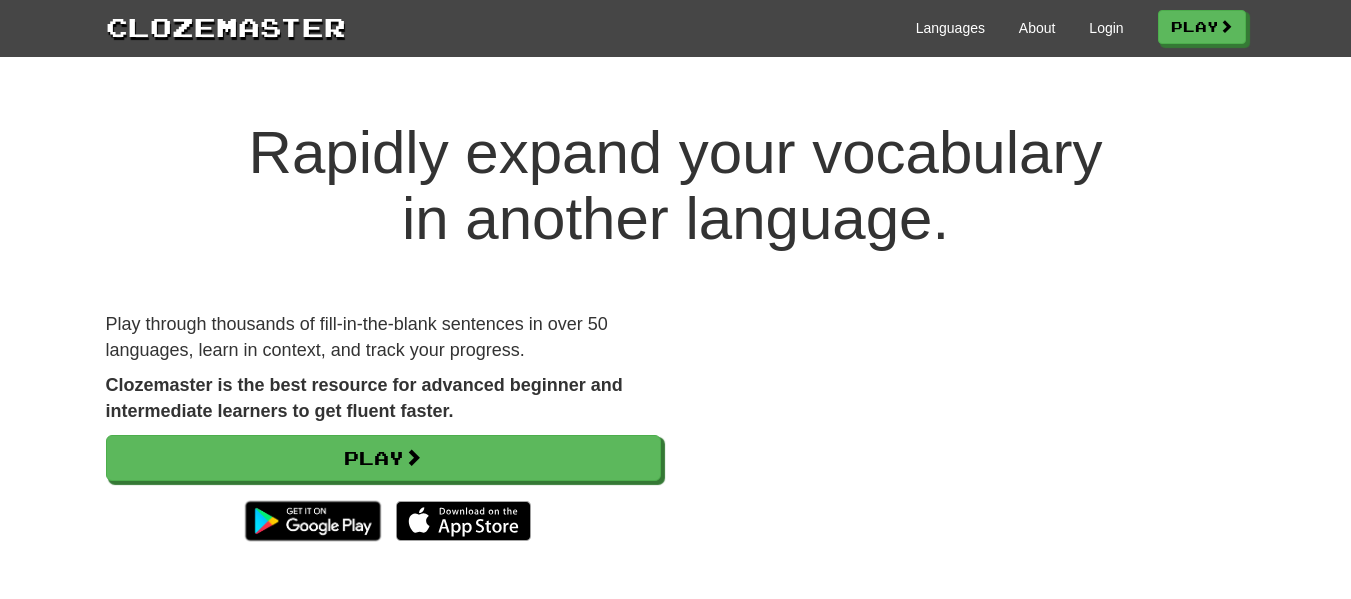 scroll, scrollTop: 152, scrollLeft: 0, axis: vertical 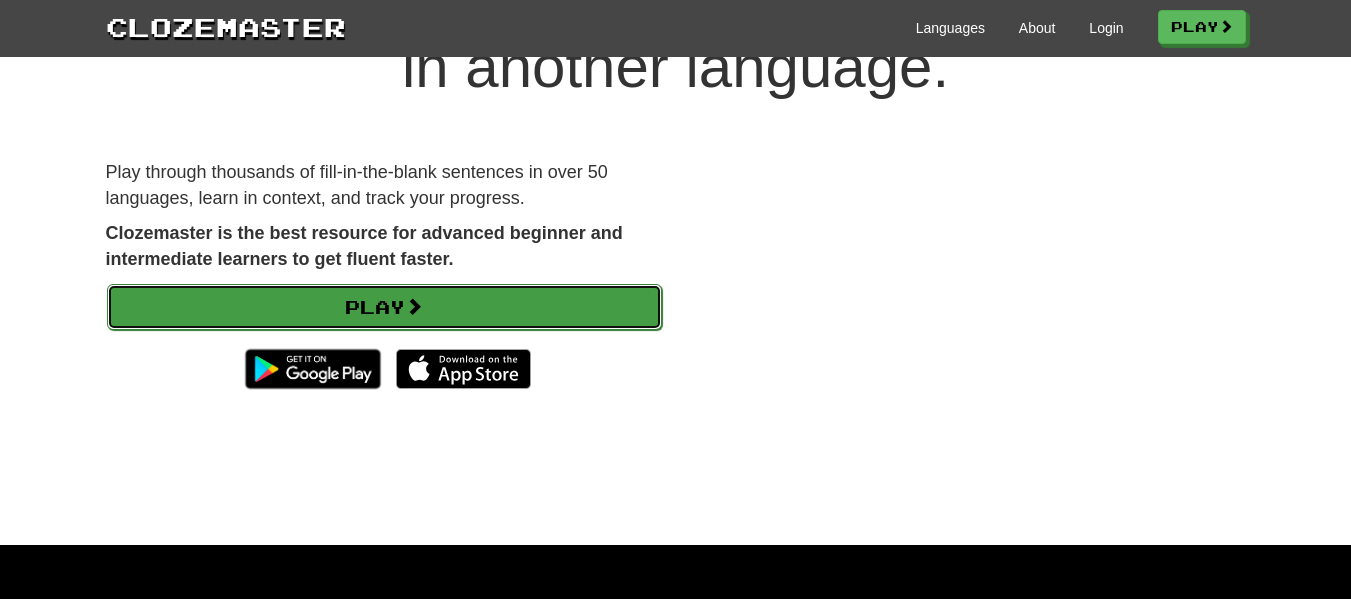 click on "Play" at bounding box center [384, 307] 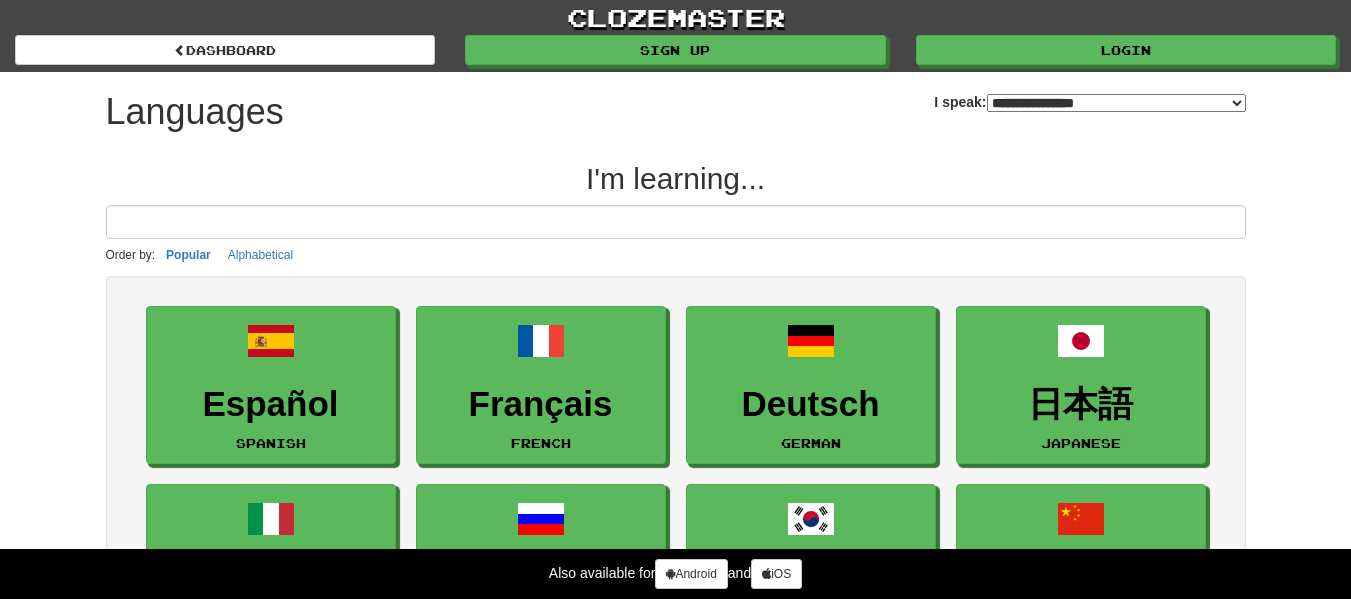 select on "*******" 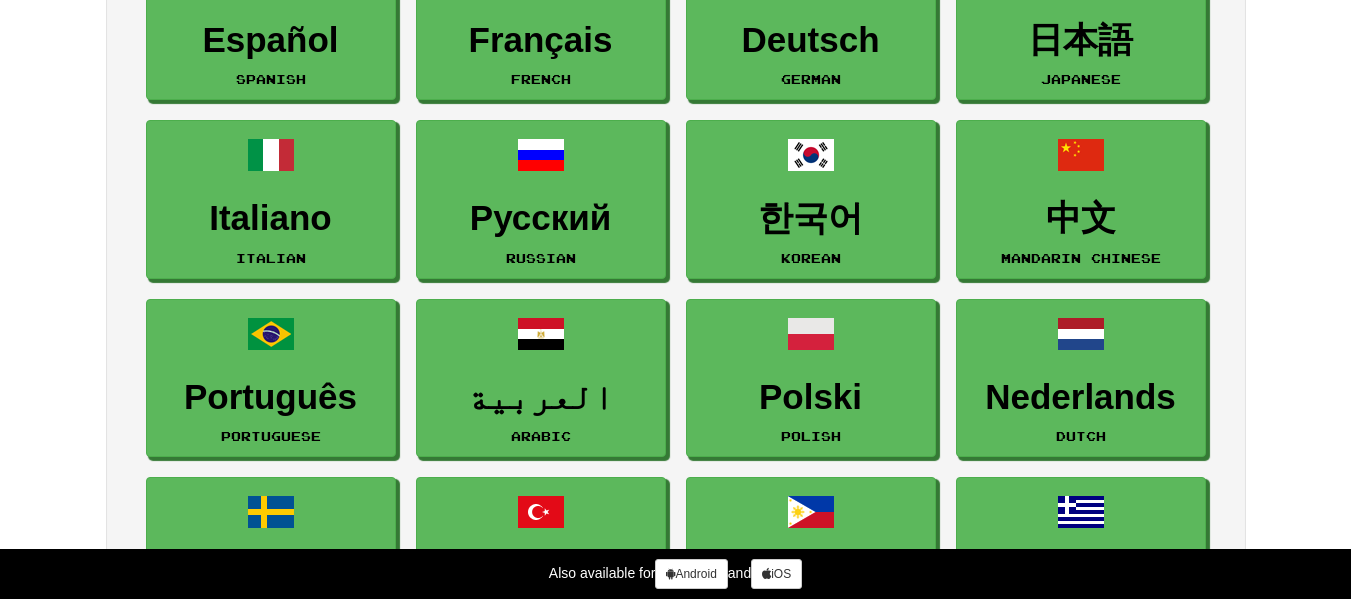 scroll, scrollTop: 374, scrollLeft: 0, axis: vertical 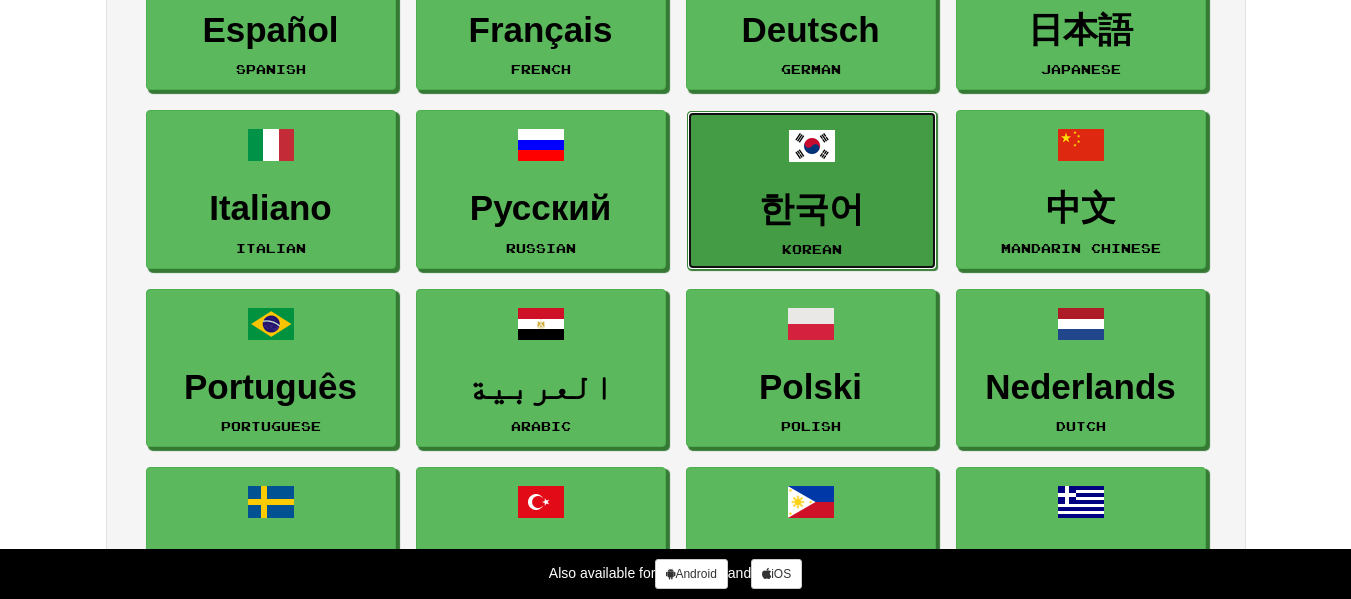 click on "한국어" at bounding box center (812, 209) 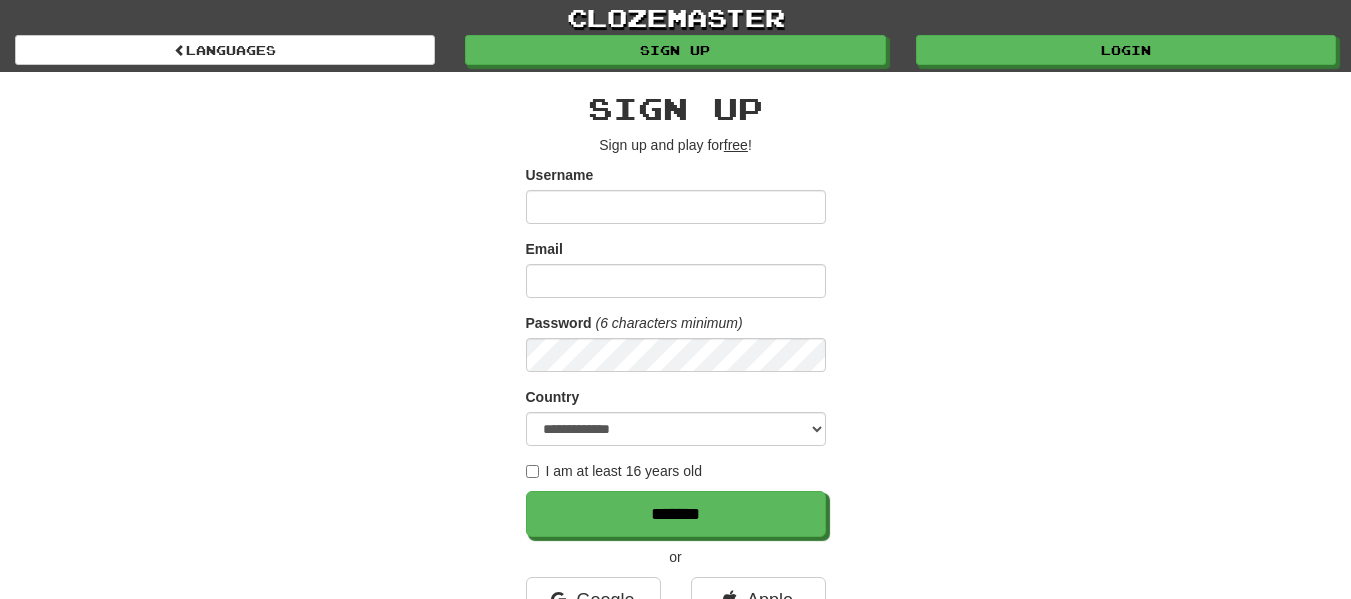 scroll, scrollTop: 0, scrollLeft: 0, axis: both 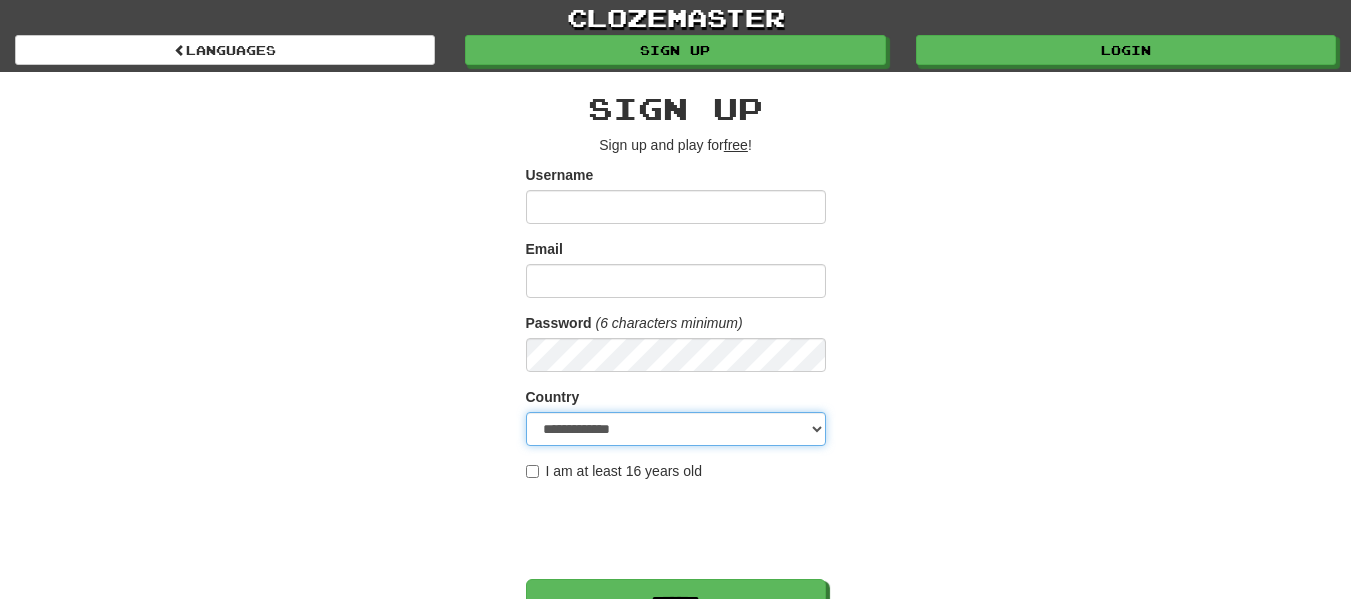 click on "**********" at bounding box center (676, 429) 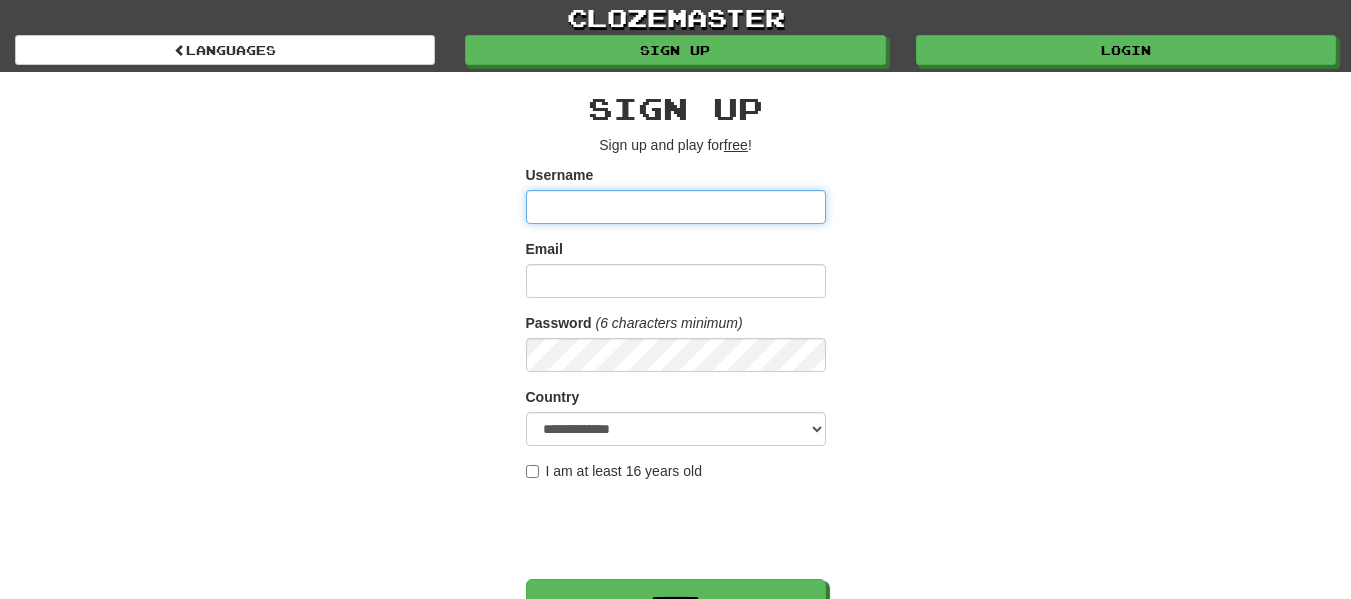 click on "Username" at bounding box center (676, 207) 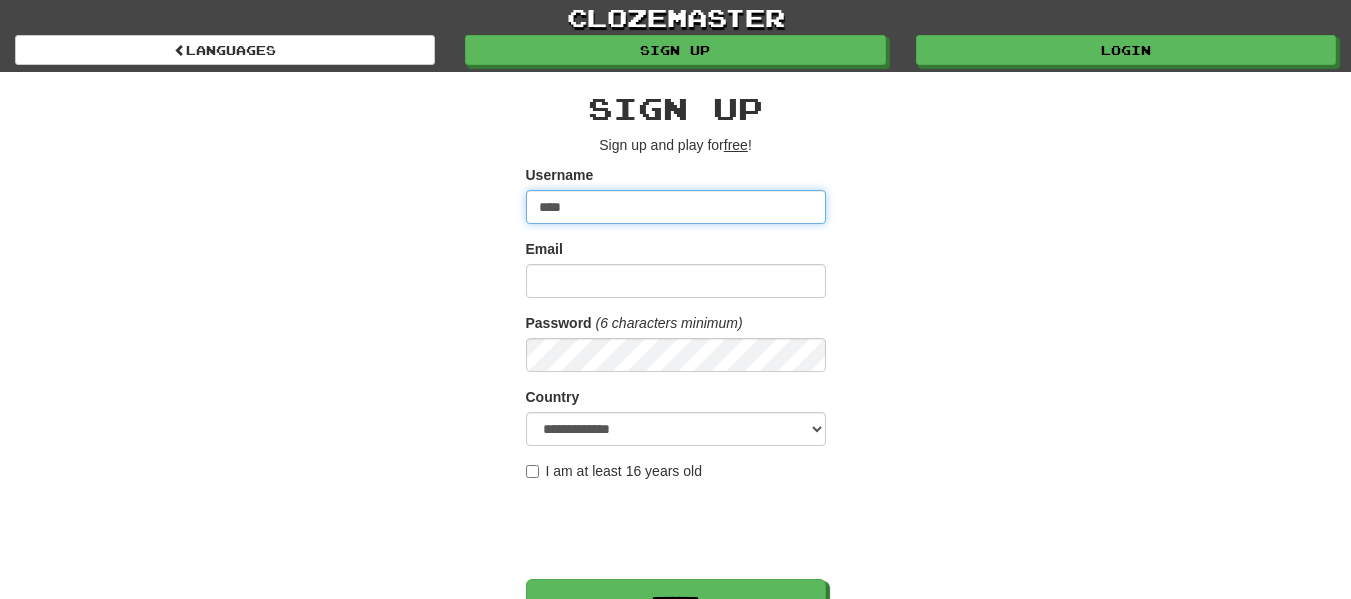 type on "****" 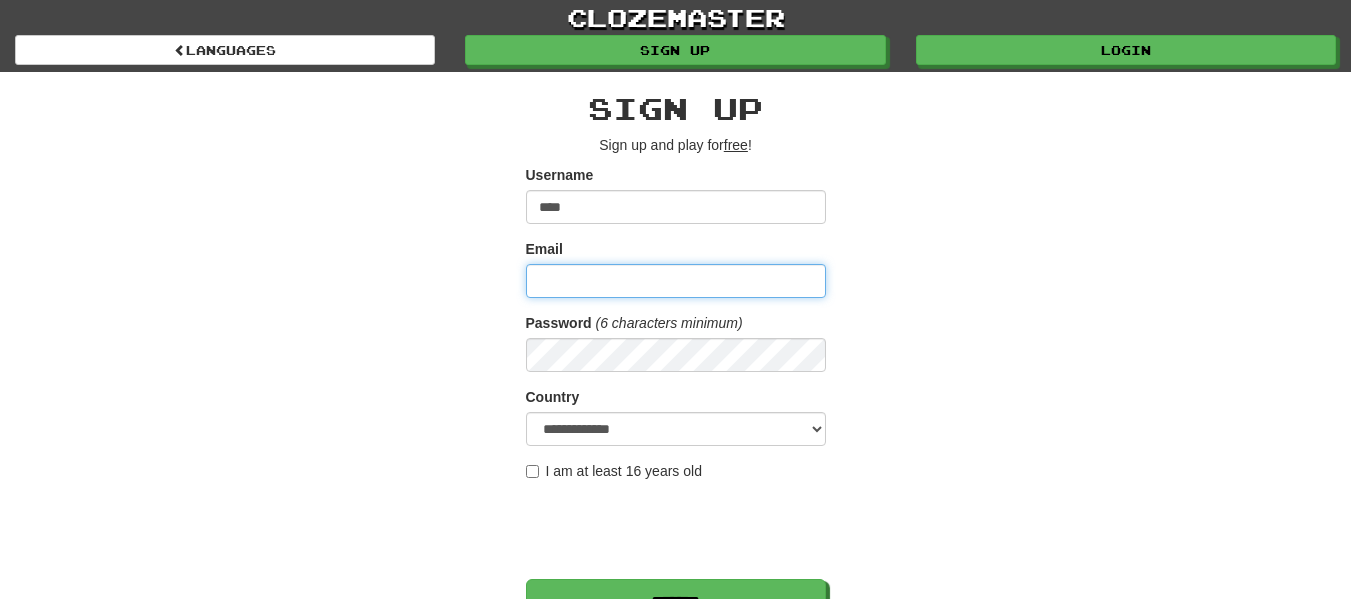 click on "Email" at bounding box center [676, 281] 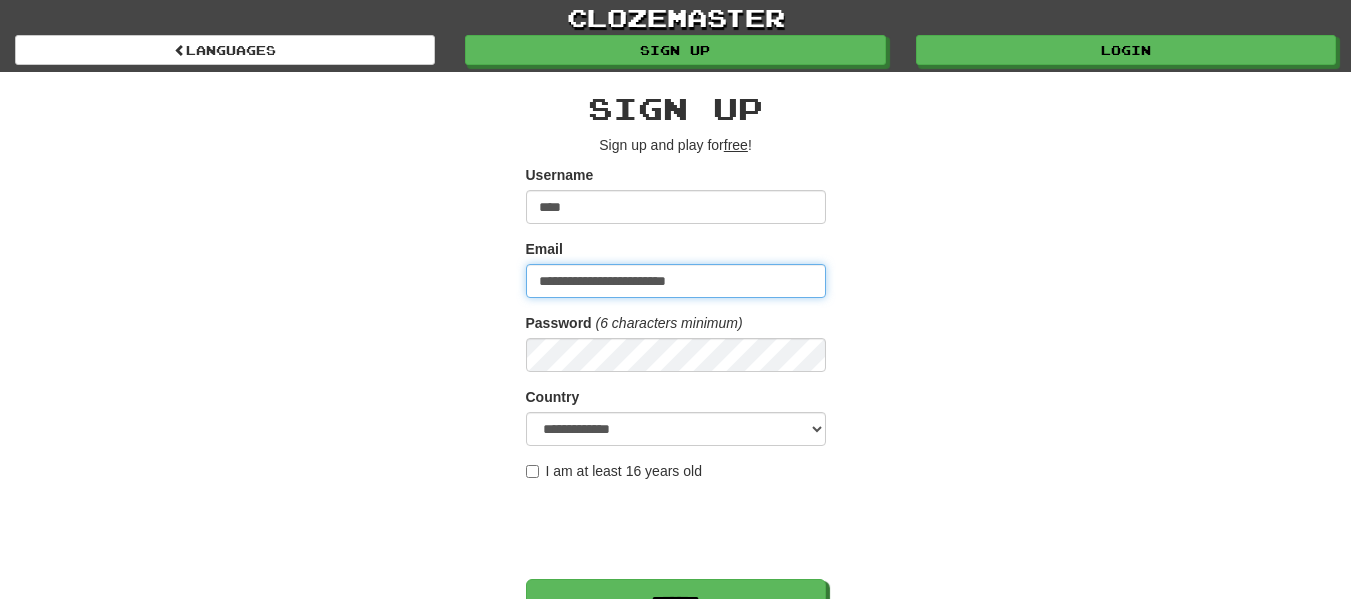 type on "**********" 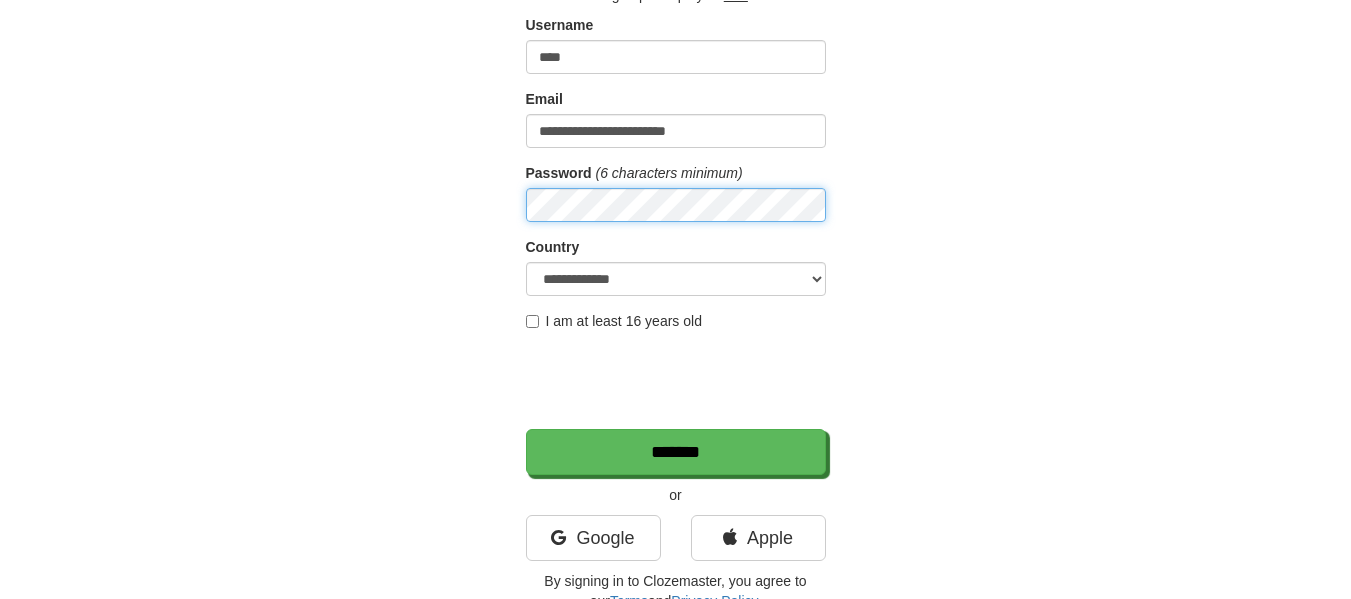 scroll, scrollTop: 152, scrollLeft: 0, axis: vertical 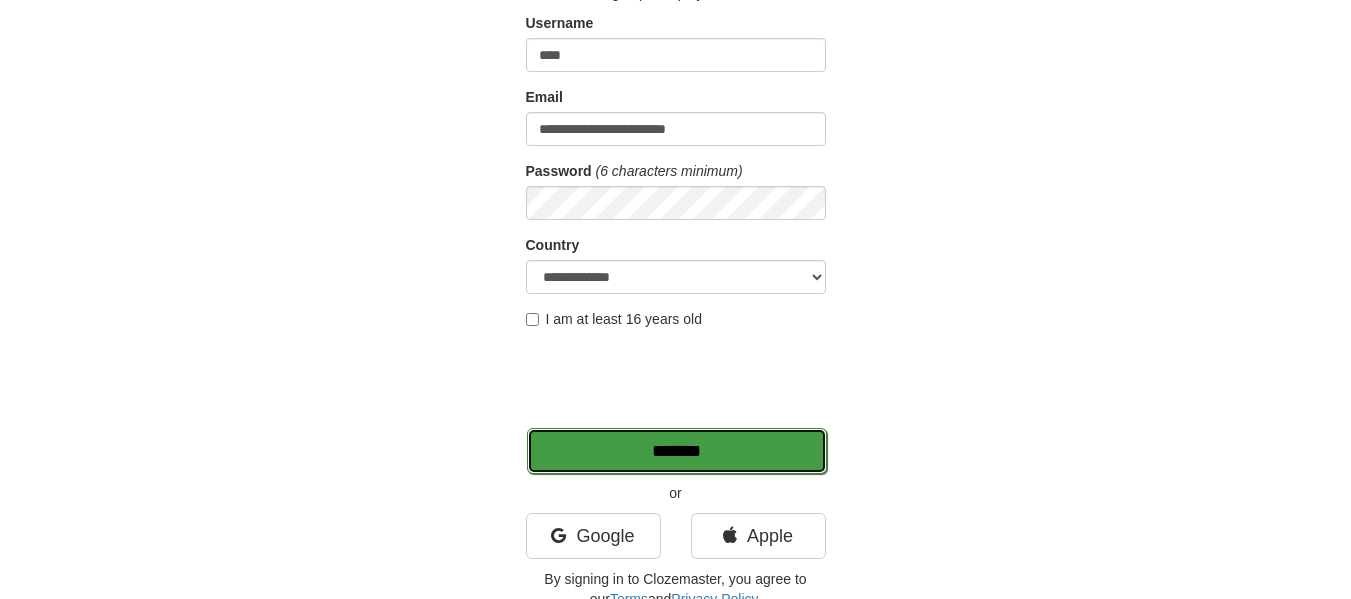 click on "*******" at bounding box center [677, 451] 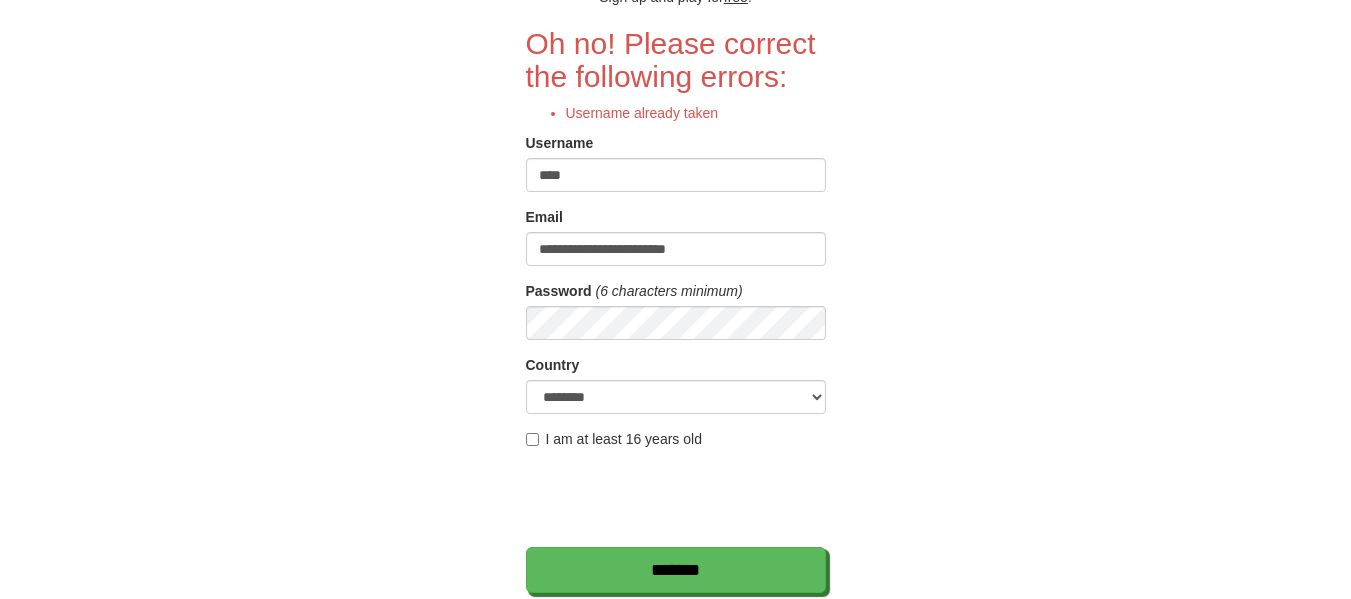 scroll, scrollTop: 149, scrollLeft: 0, axis: vertical 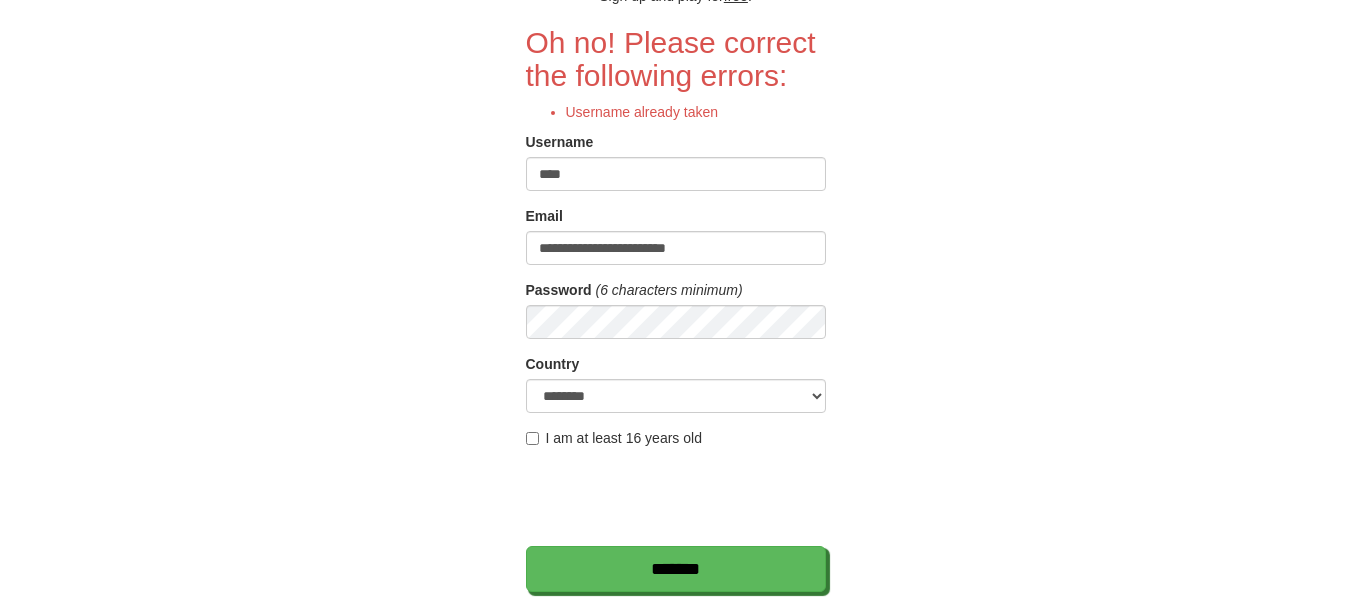 click on "Username" at bounding box center [676, 144] 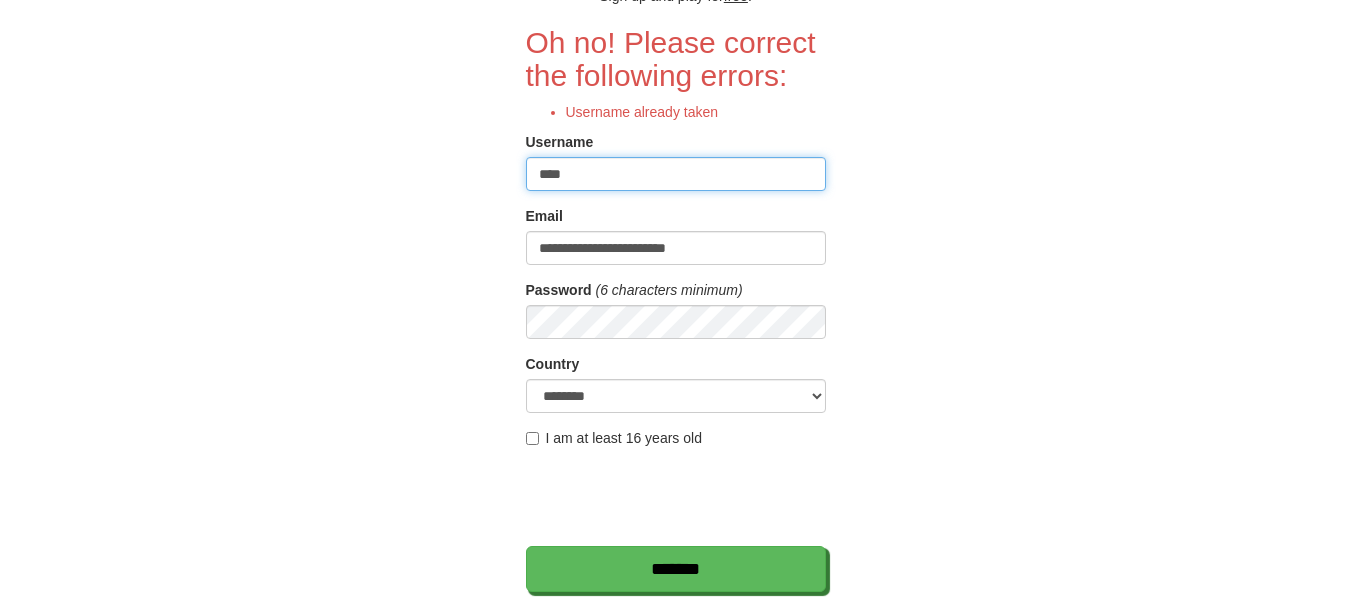 click on "****" at bounding box center (676, 174) 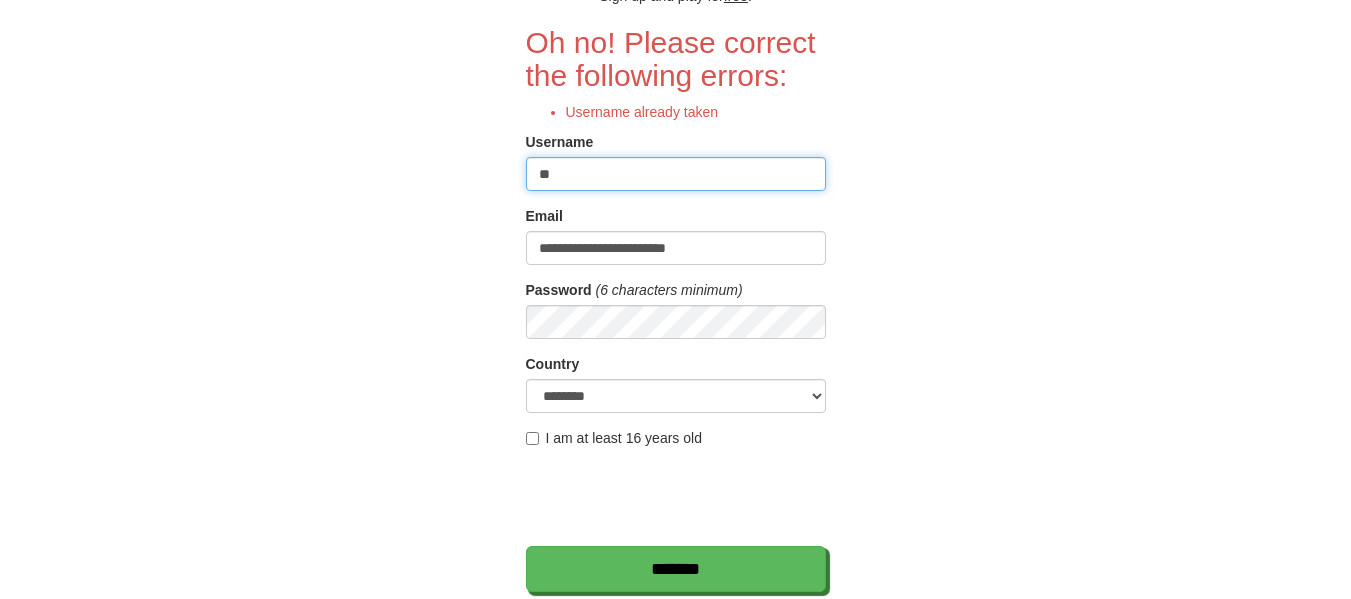 type on "*" 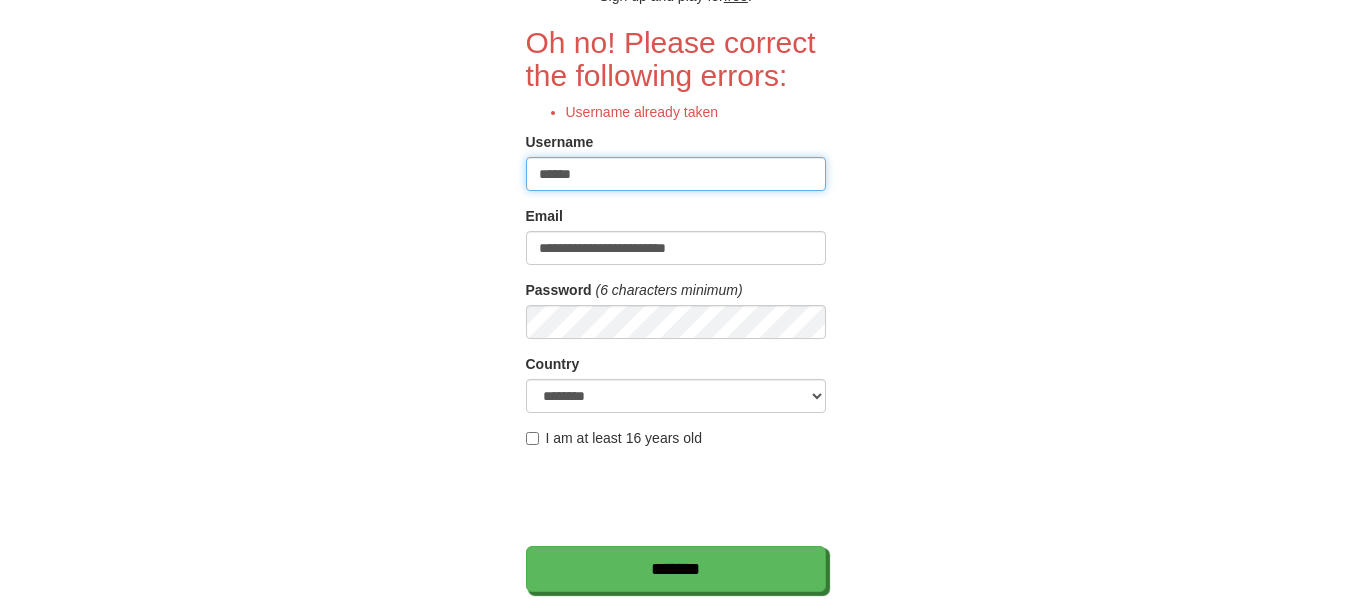 type on "******" 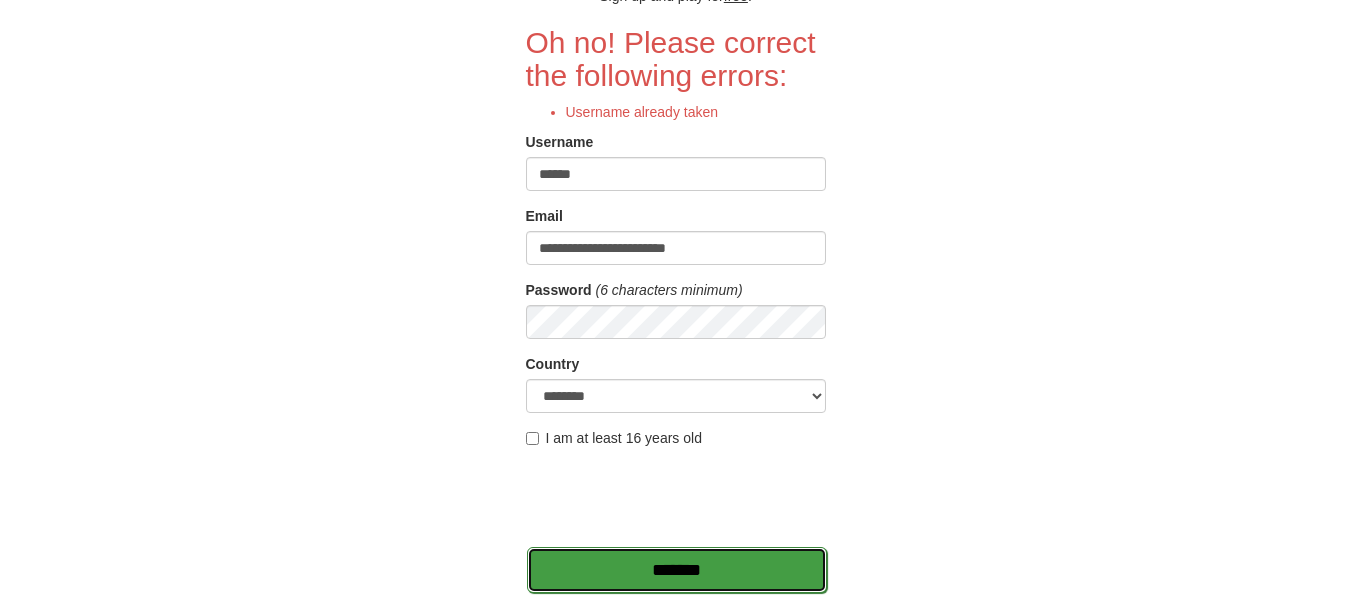 click on "*******" at bounding box center [677, 570] 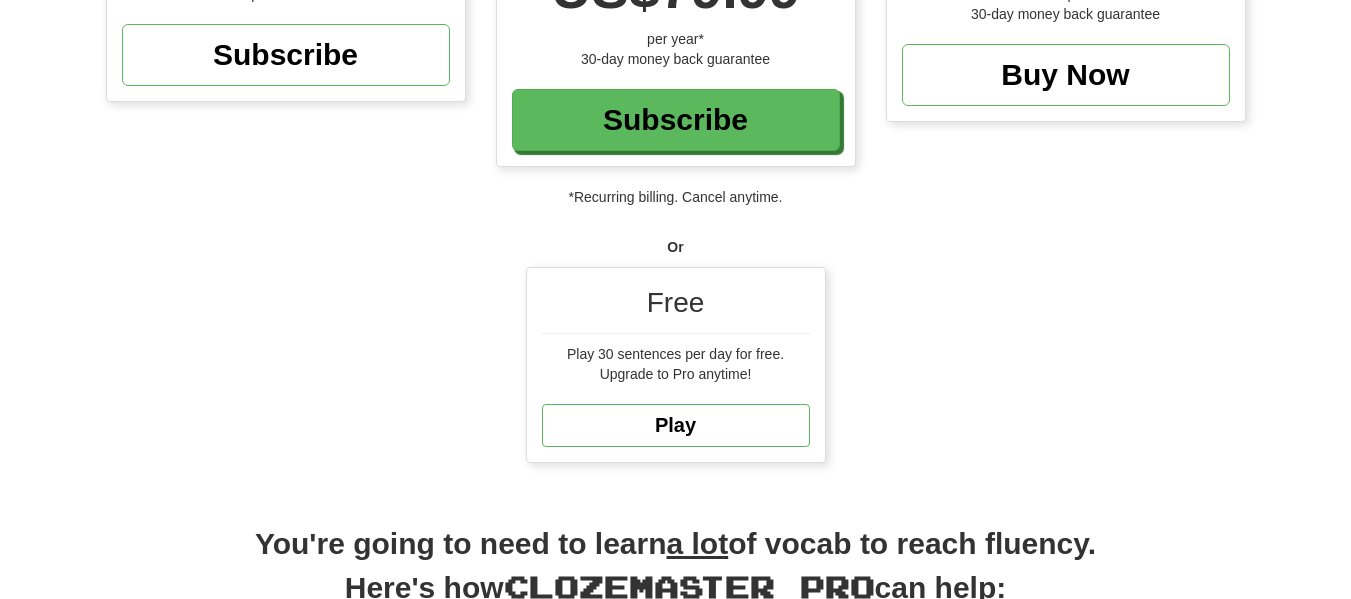scroll, scrollTop: 379, scrollLeft: 0, axis: vertical 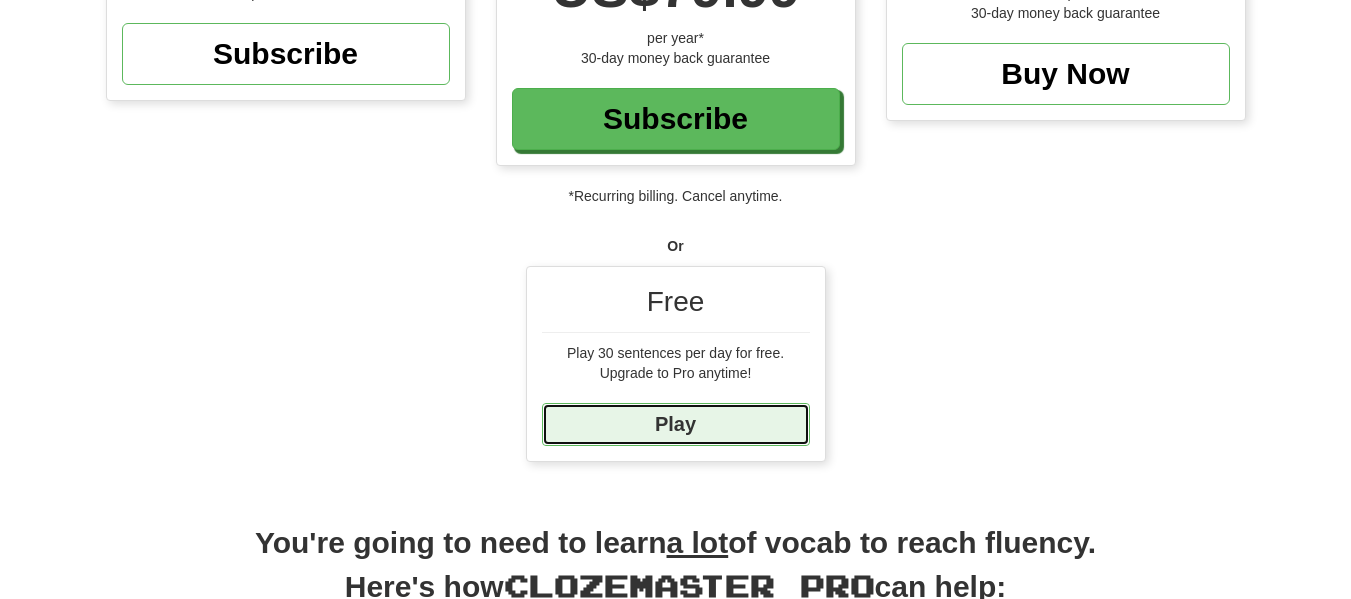 click on "Play" at bounding box center (676, 424) 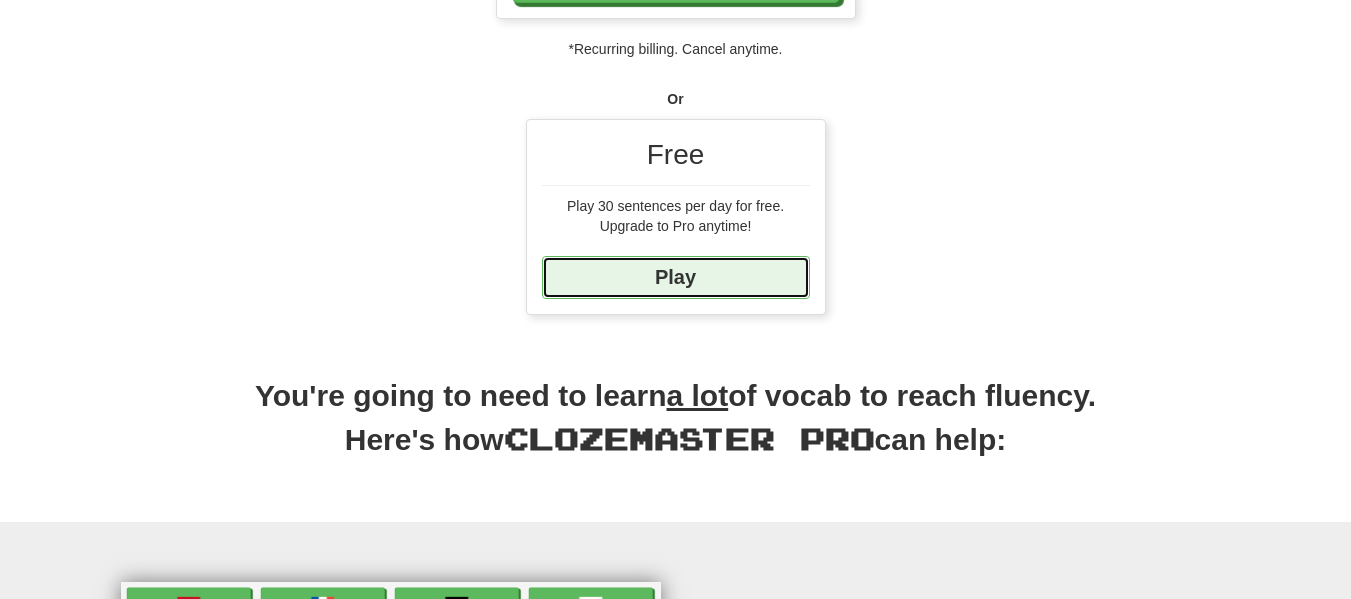 scroll, scrollTop: 608, scrollLeft: 0, axis: vertical 